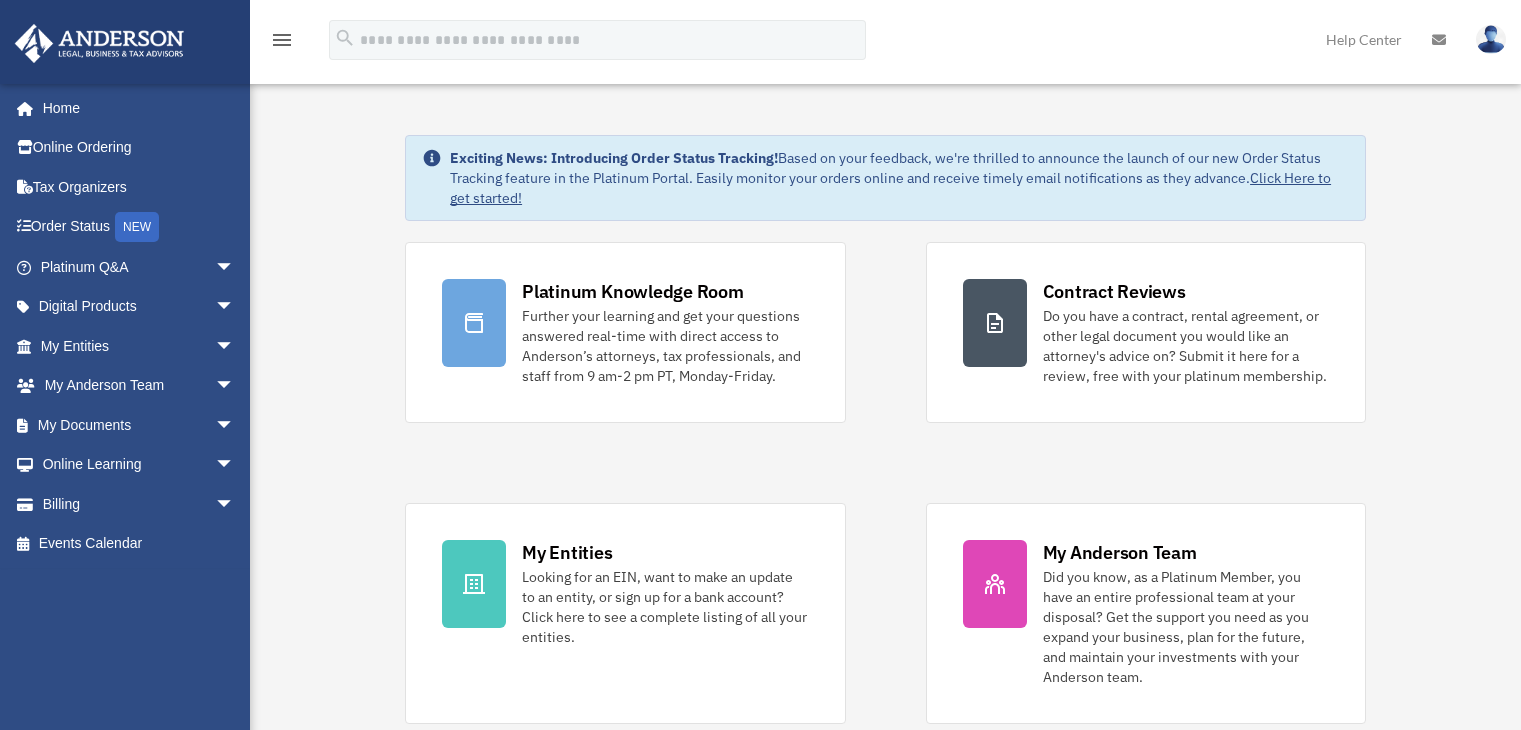 scroll, scrollTop: 0, scrollLeft: 0, axis: both 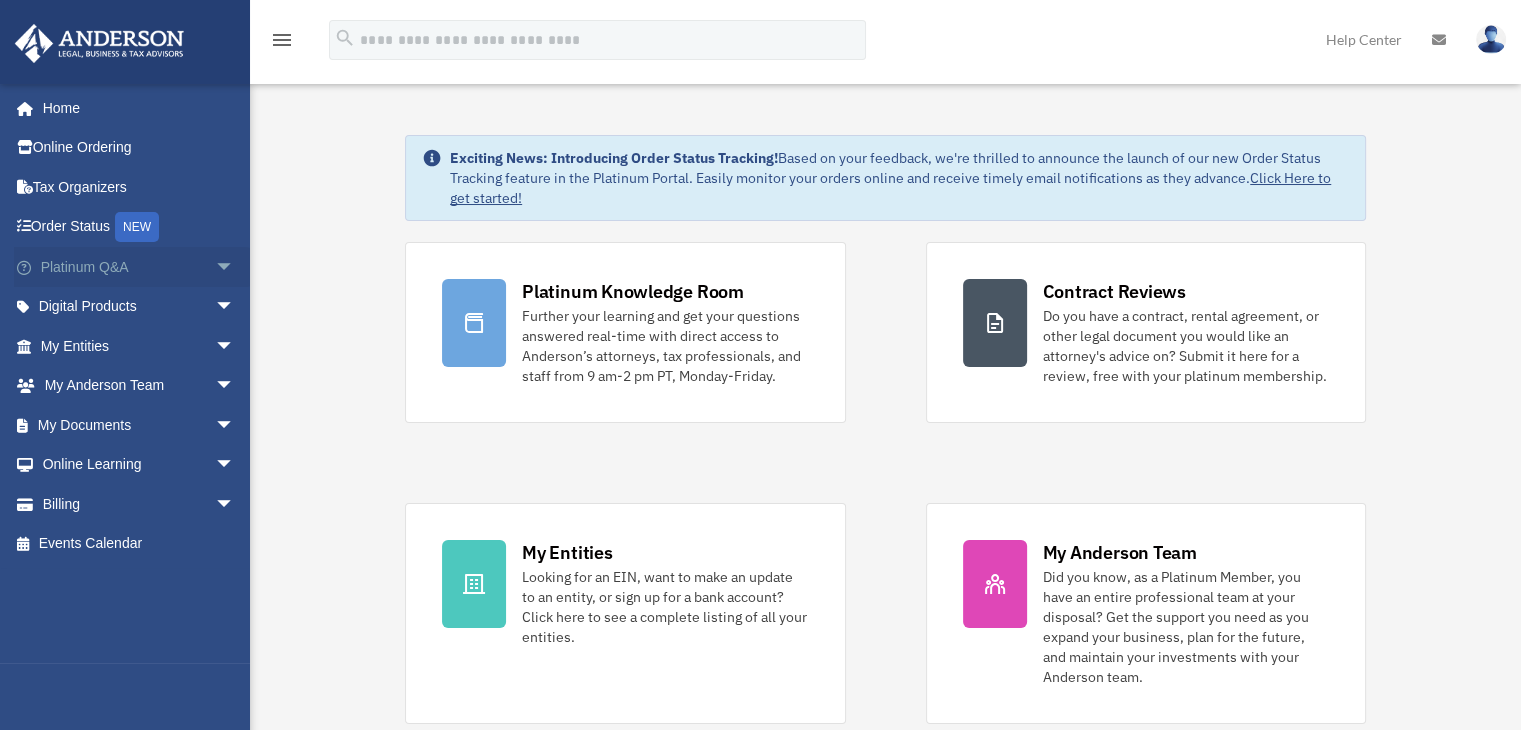 click on "arrow_drop_down" at bounding box center (235, 267) 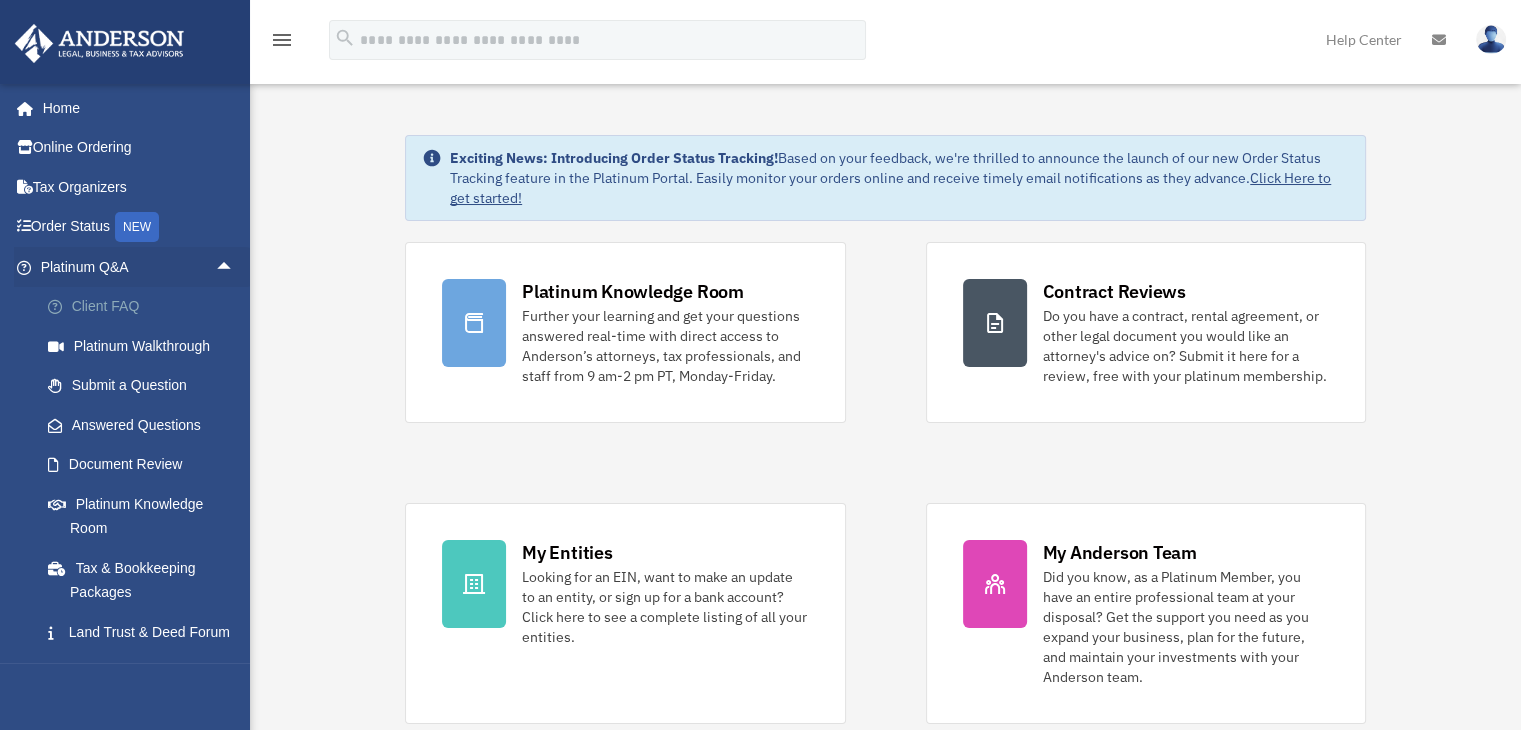 click on "Client FAQ" at bounding box center [146, 307] 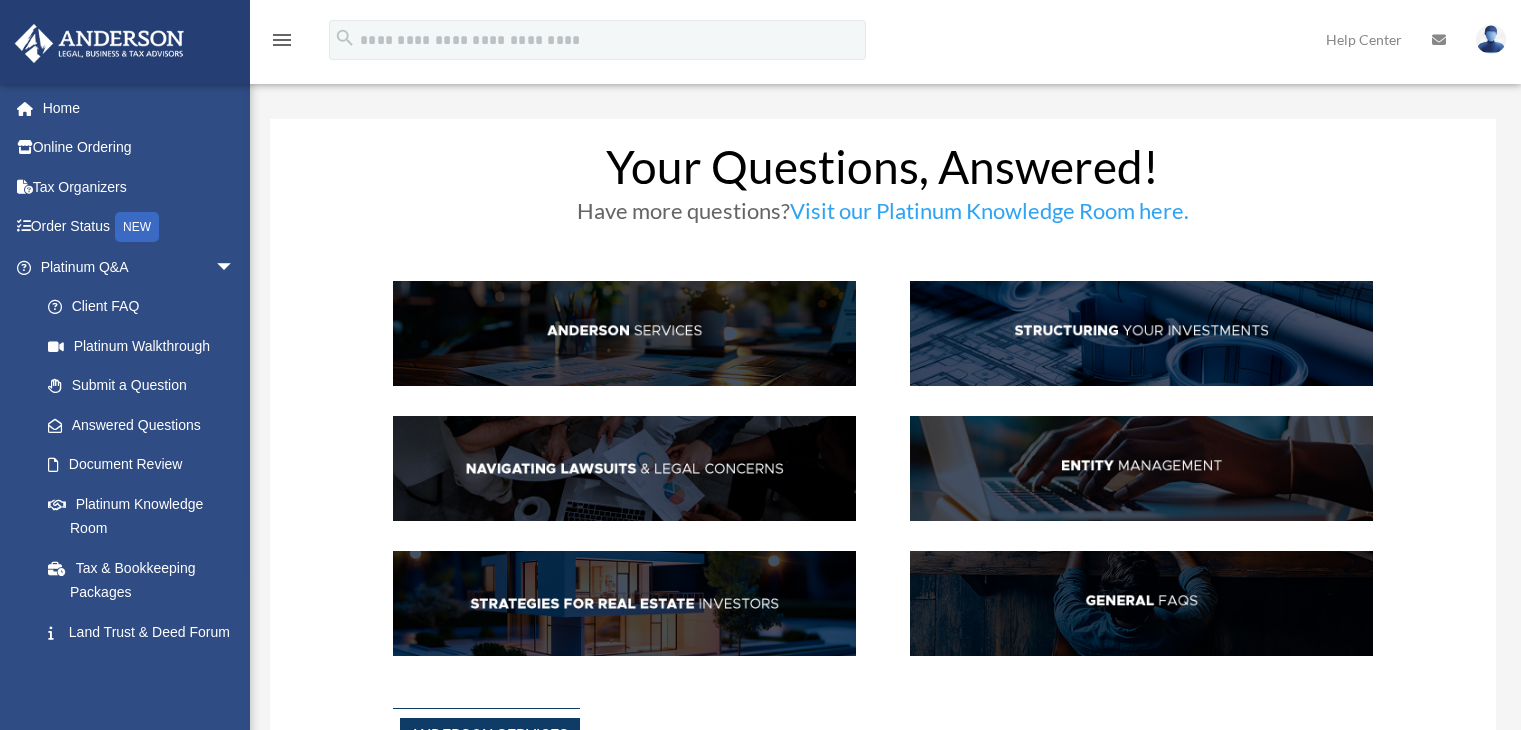 scroll, scrollTop: 0, scrollLeft: 0, axis: both 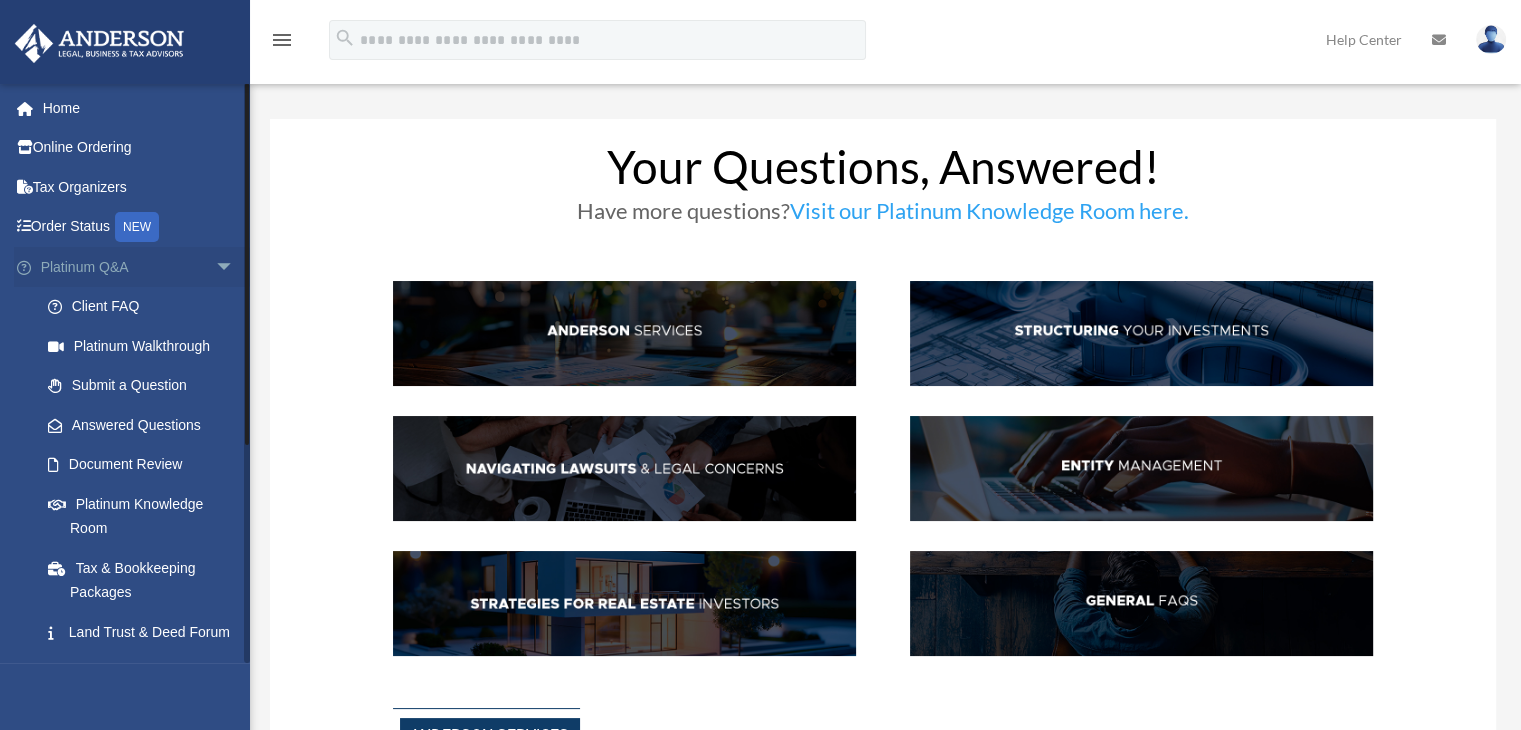 click on "arrow_drop_down" at bounding box center (235, 267) 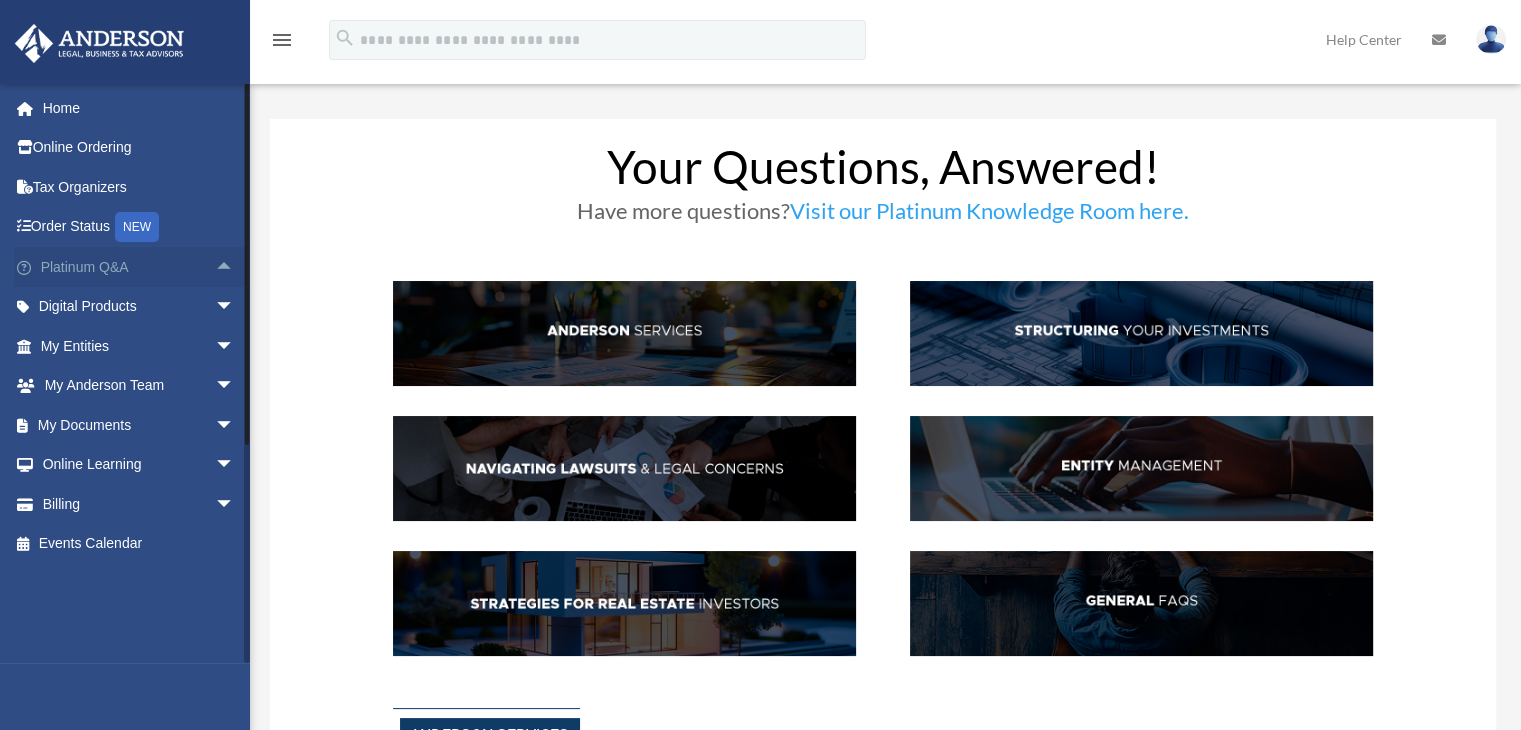click on "arrow_drop_up" at bounding box center [235, 267] 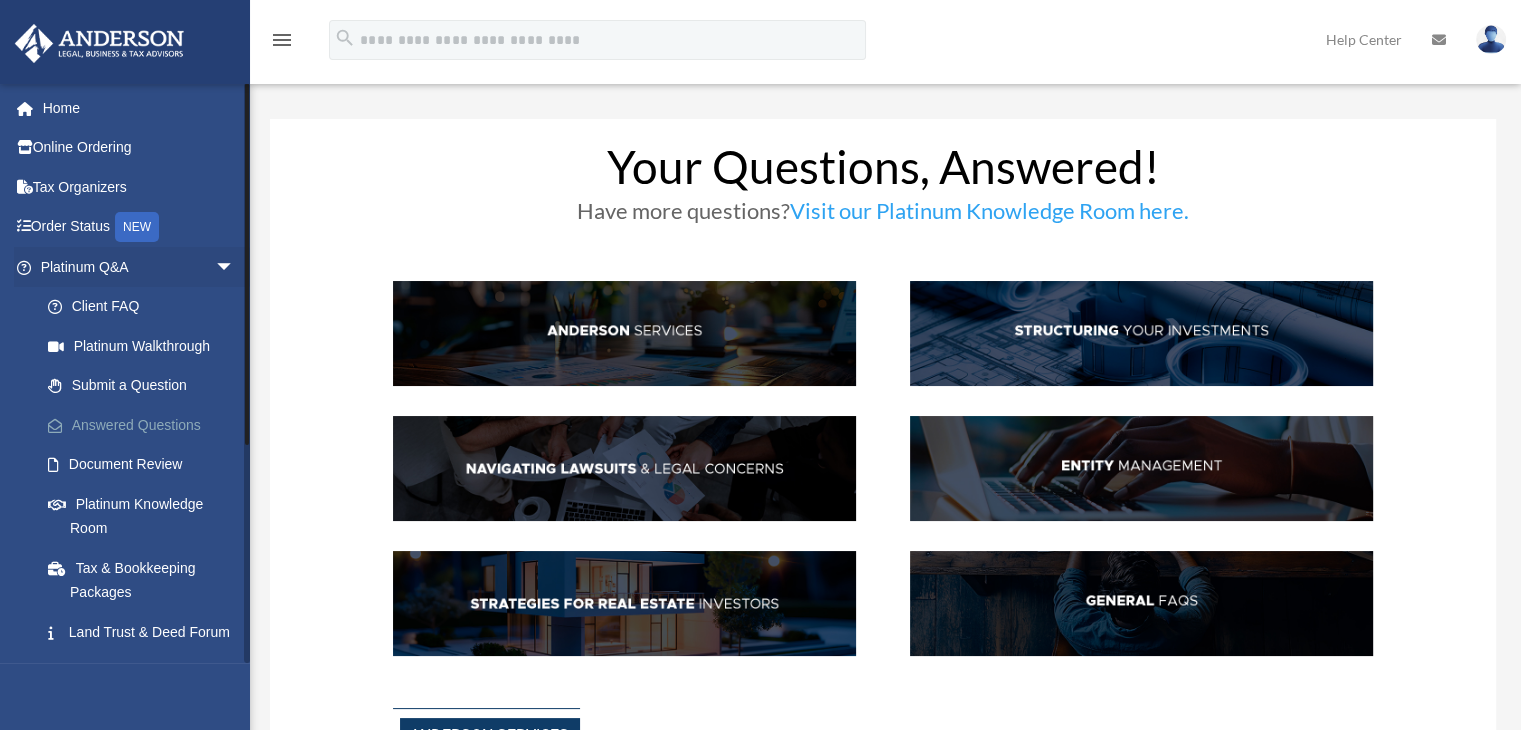 click on "Answered Questions" at bounding box center (146, 425) 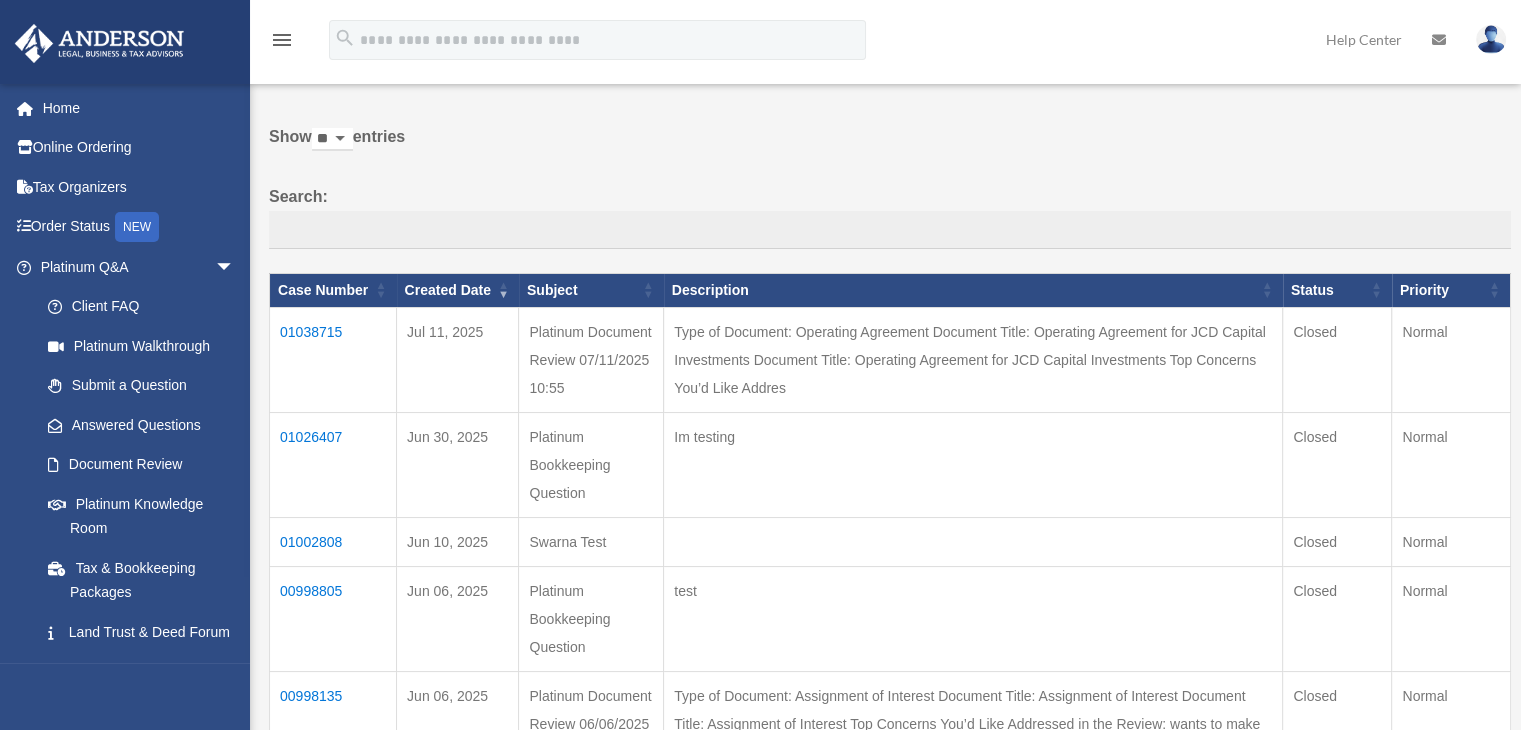 scroll, scrollTop: 100, scrollLeft: 0, axis: vertical 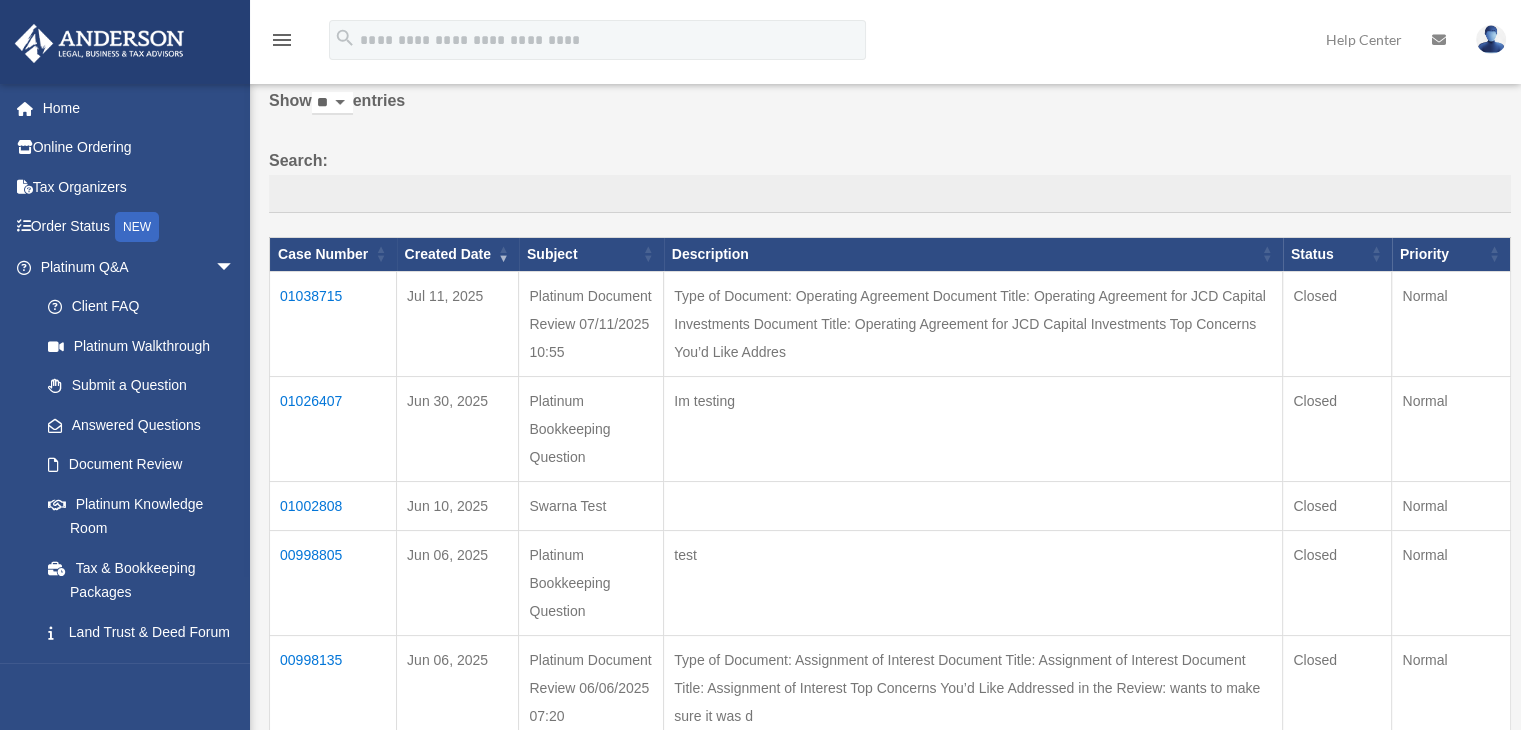 click on "01038715" at bounding box center [333, 323] 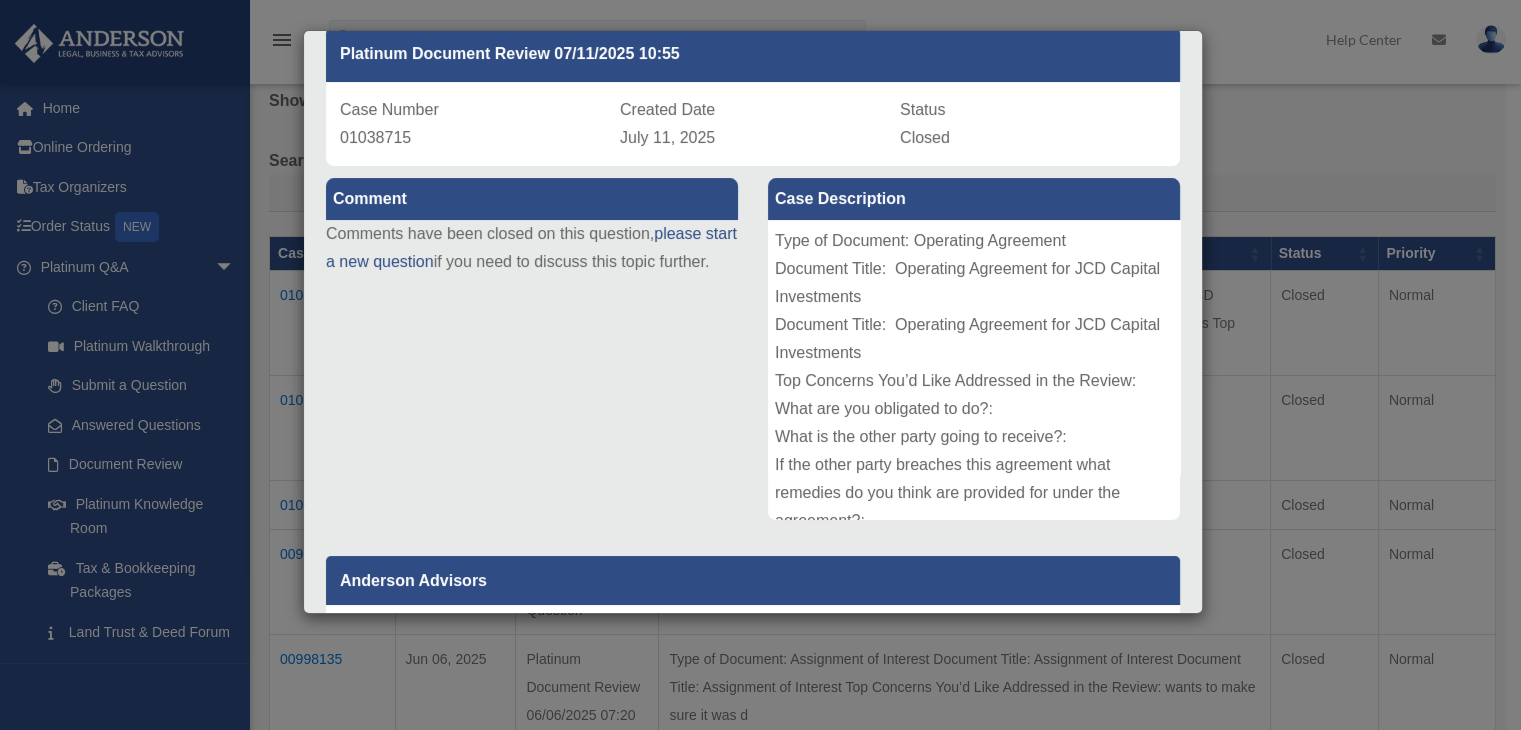 scroll, scrollTop: 0, scrollLeft: 0, axis: both 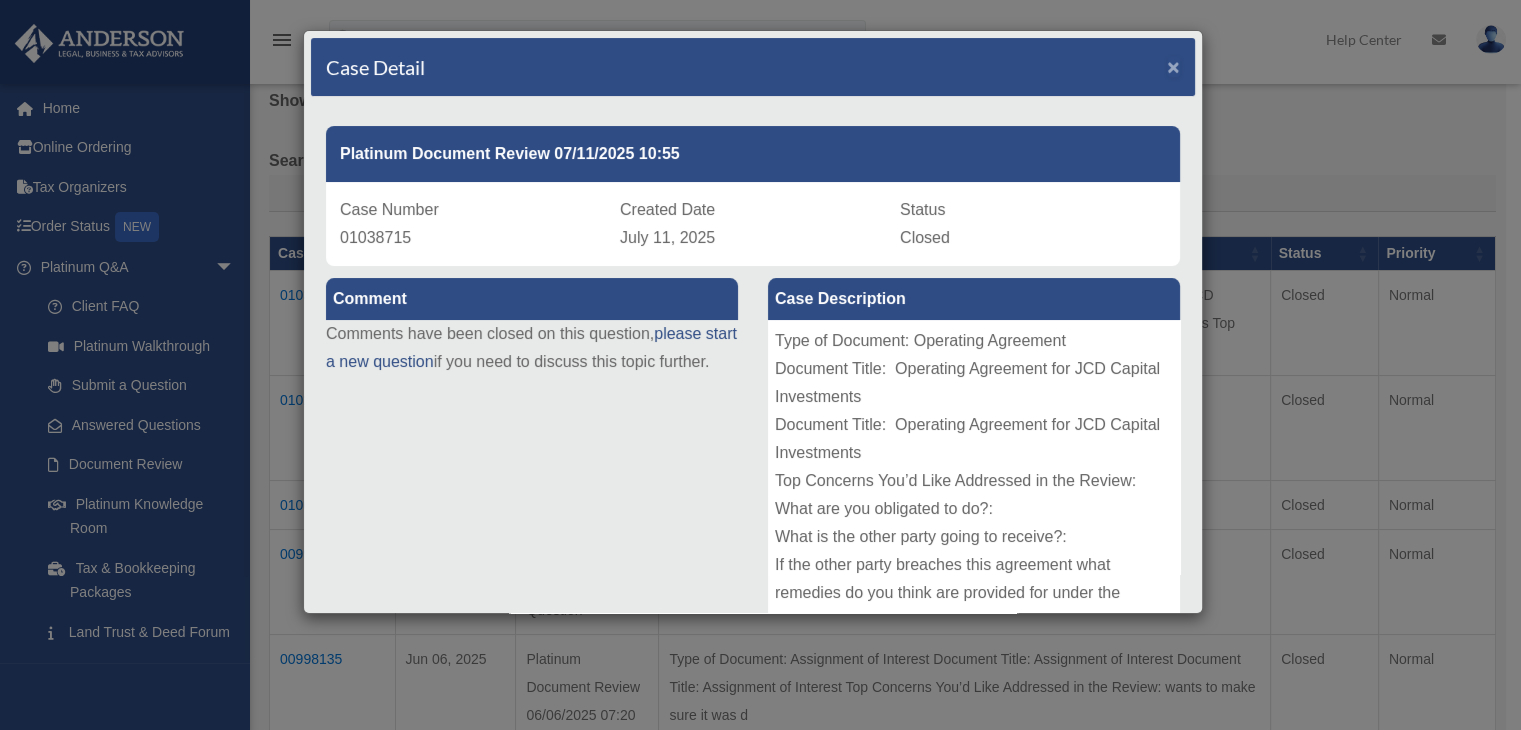 click on "×" at bounding box center [1173, 66] 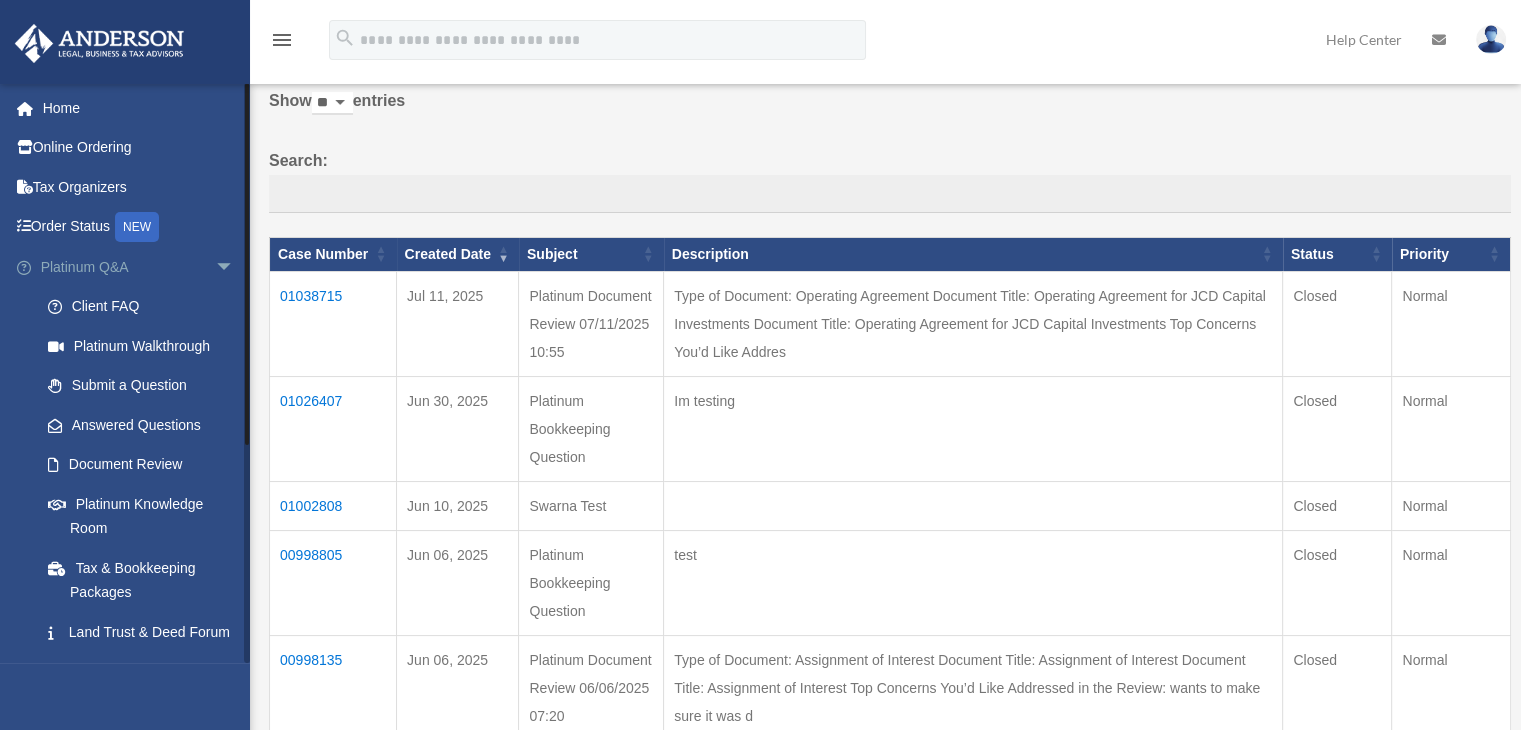 click on "arrow_drop_down" at bounding box center (235, 267) 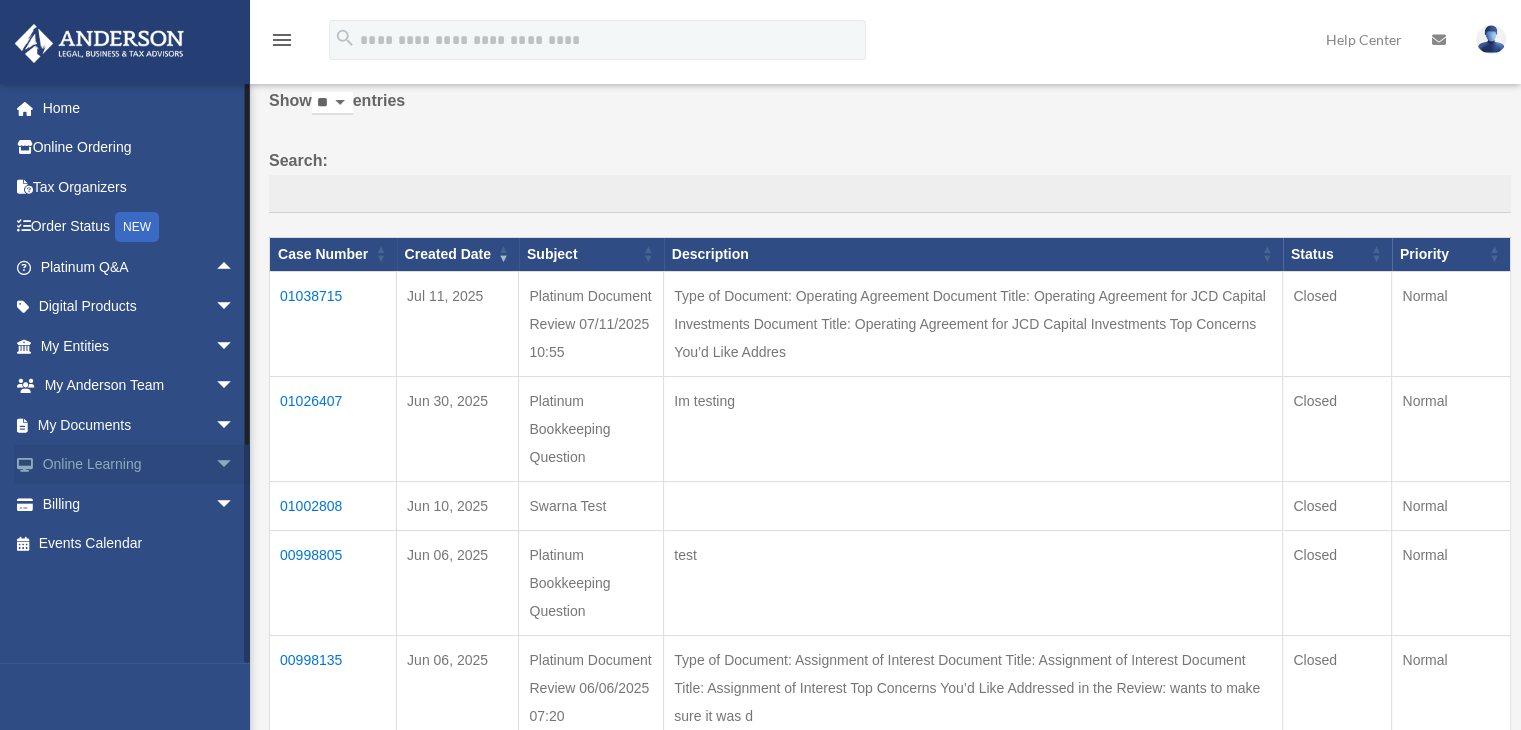 click on "arrow_drop_down" at bounding box center [235, 465] 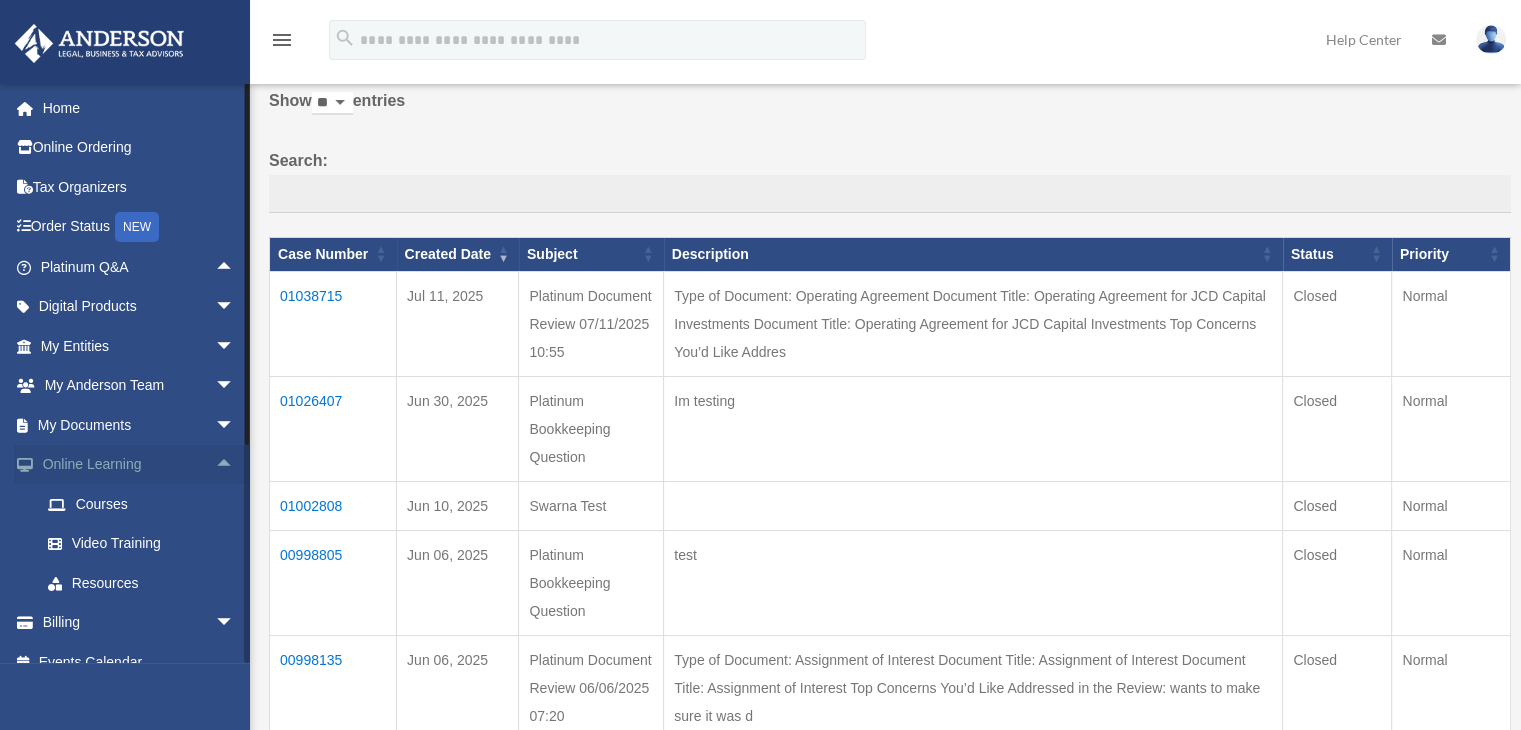 click on "arrow_drop_up" at bounding box center (235, 465) 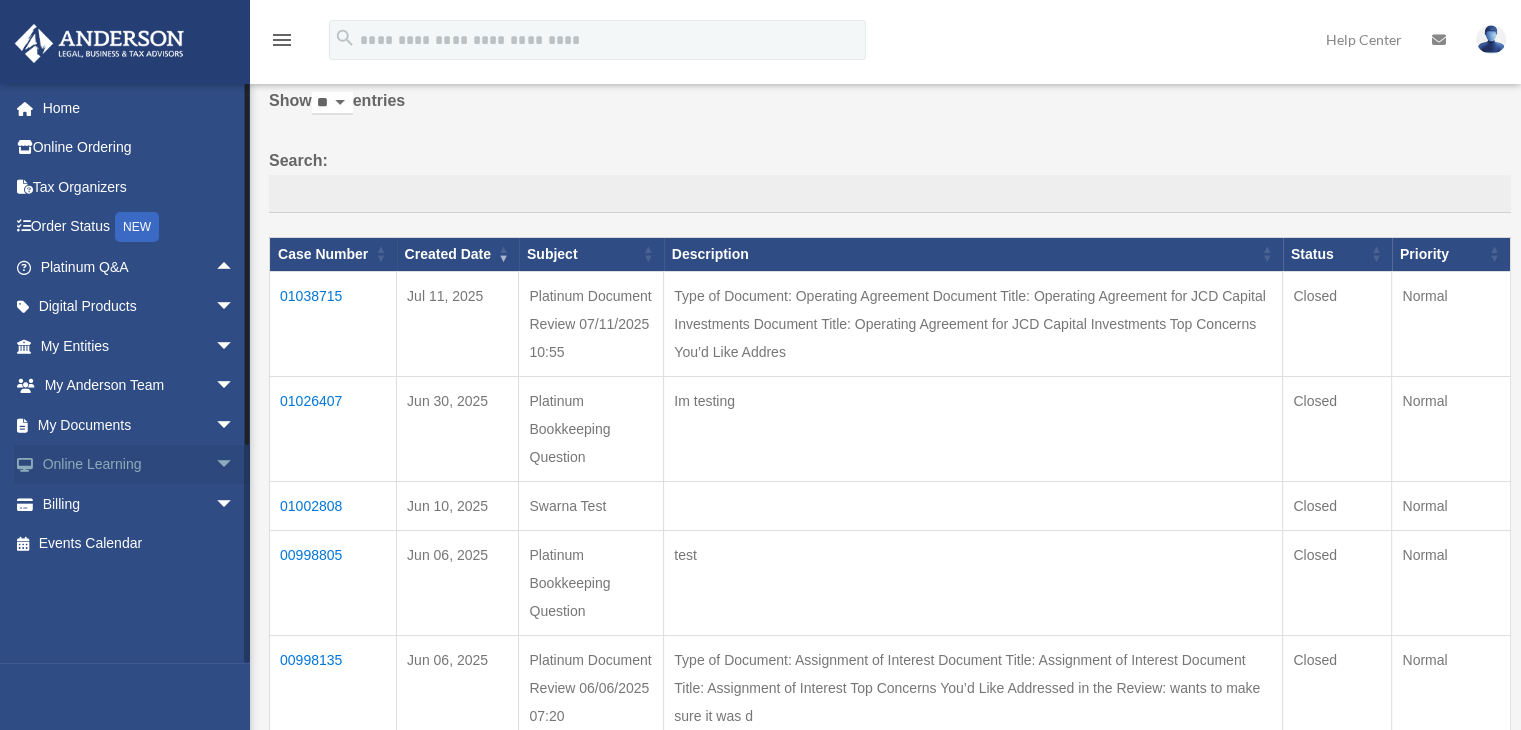 click on "arrow_drop_down" at bounding box center [235, 465] 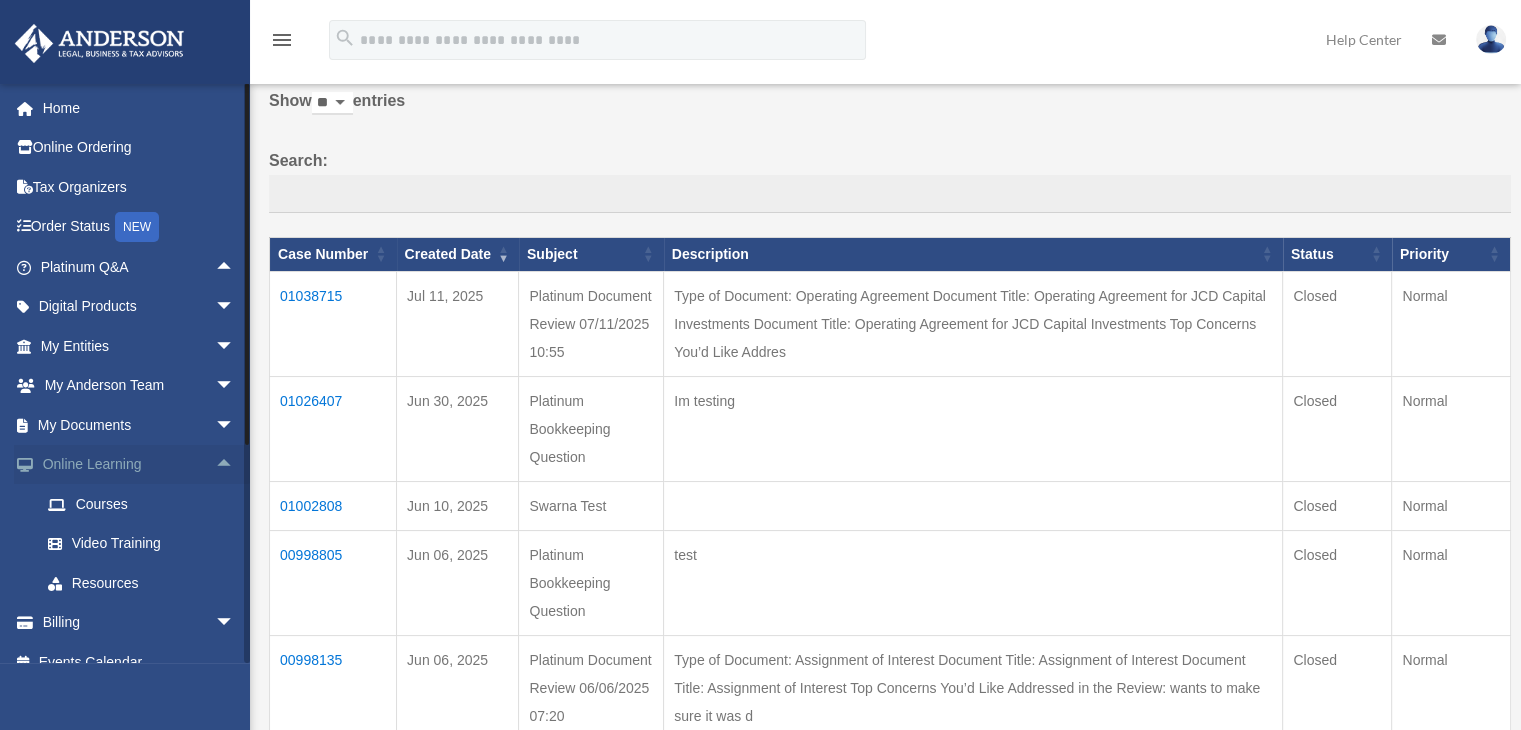 click on "arrow_drop_up" at bounding box center (235, 465) 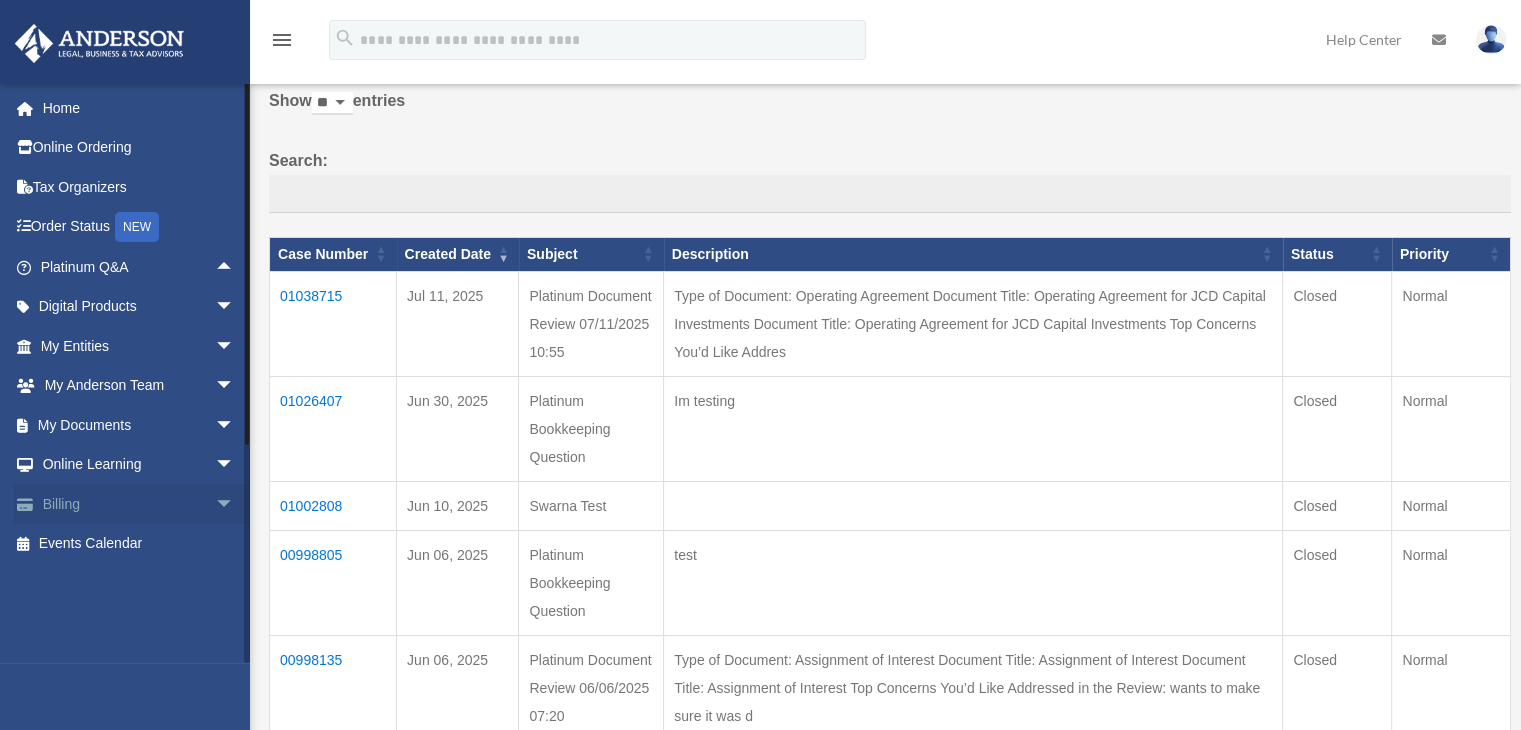 click on "Billing arrow_drop_down" at bounding box center [139, 504] 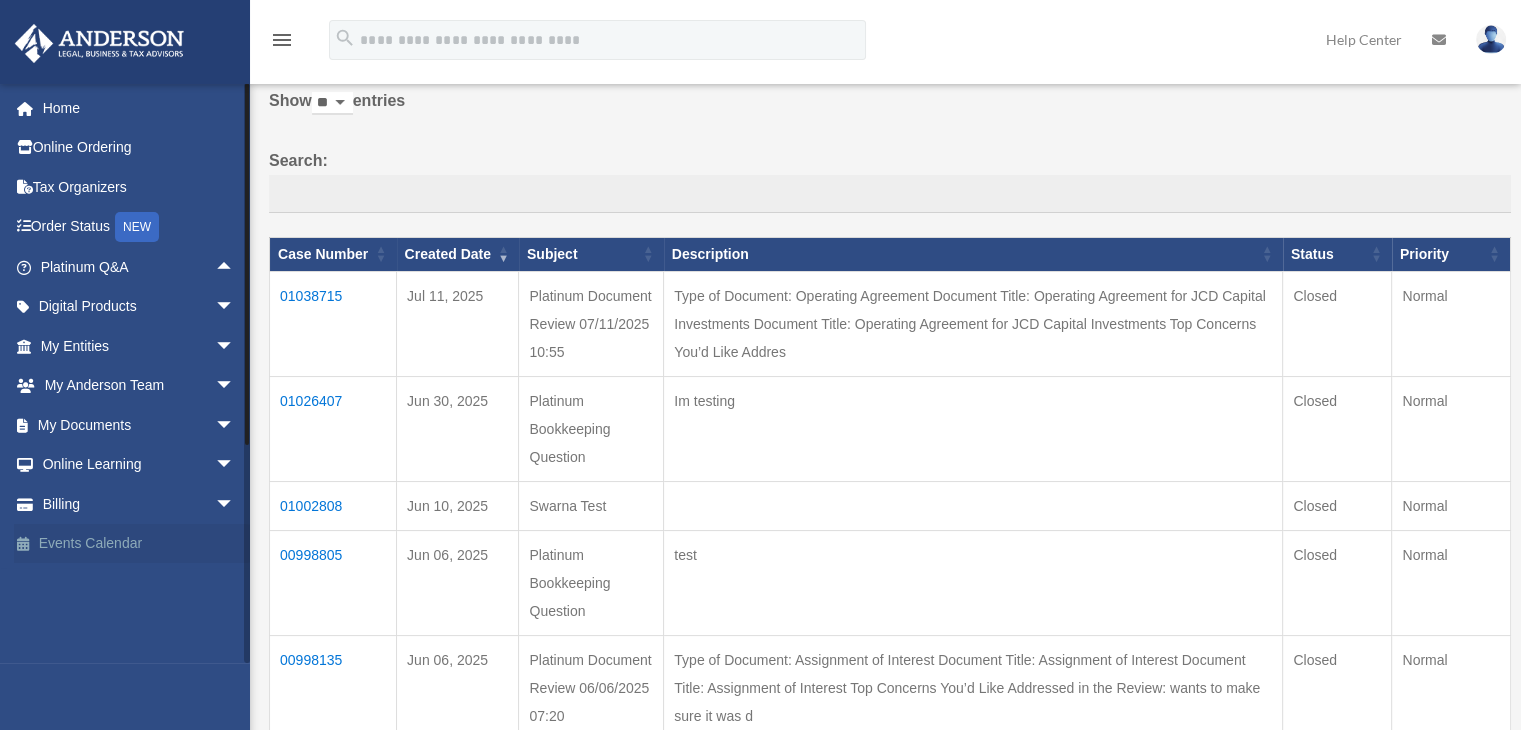 click on "Events Calendar" at bounding box center (139, 544) 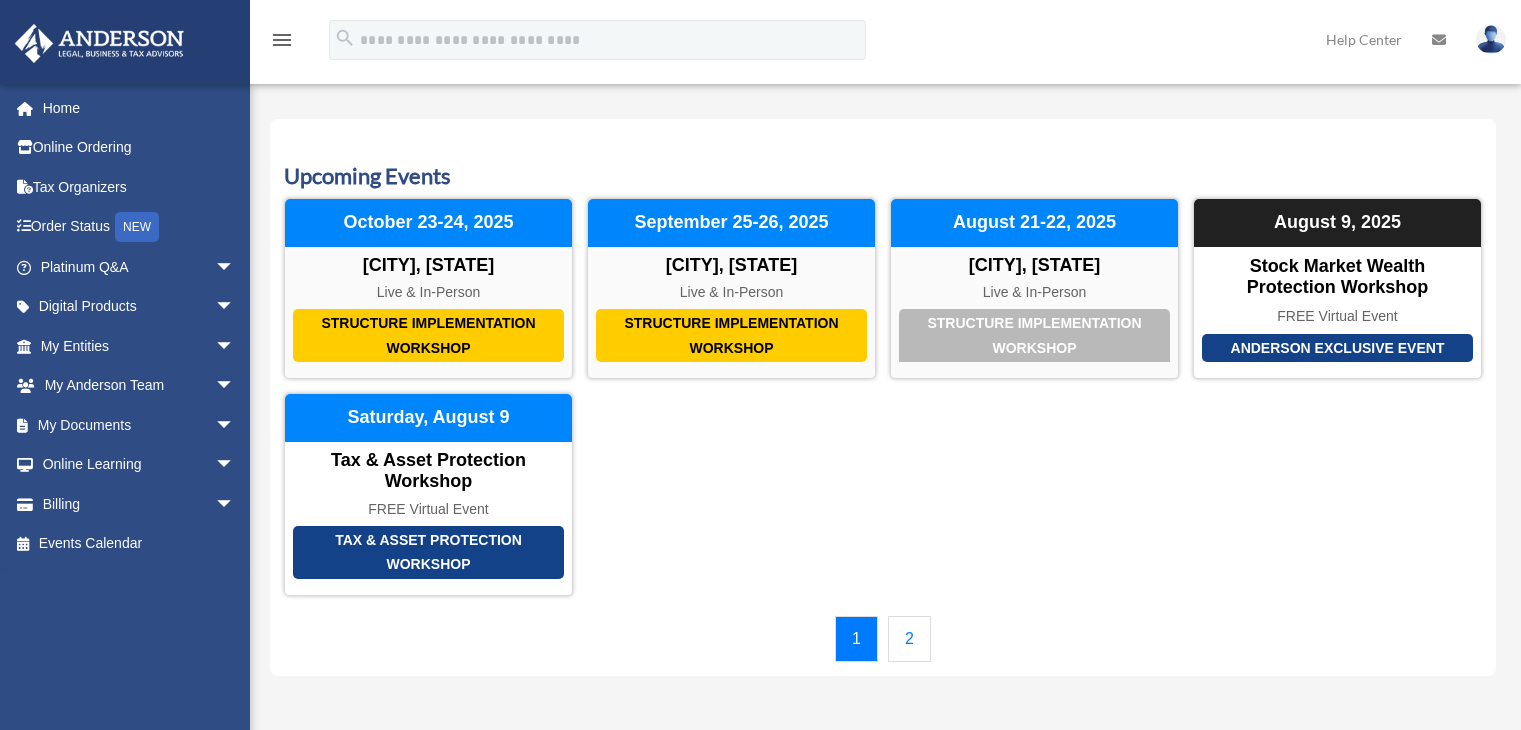 scroll, scrollTop: 0, scrollLeft: 0, axis: both 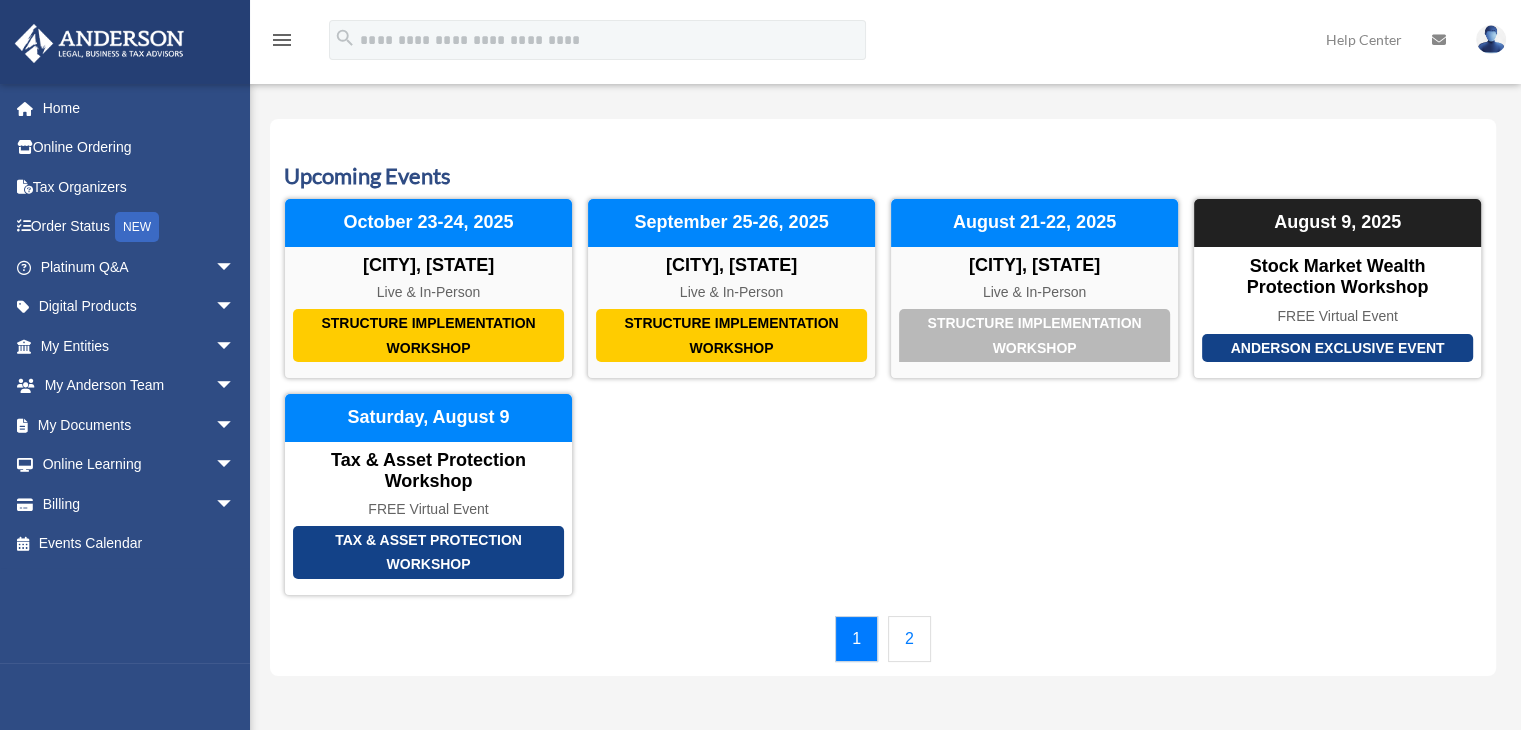 click on "2" at bounding box center [909, 639] 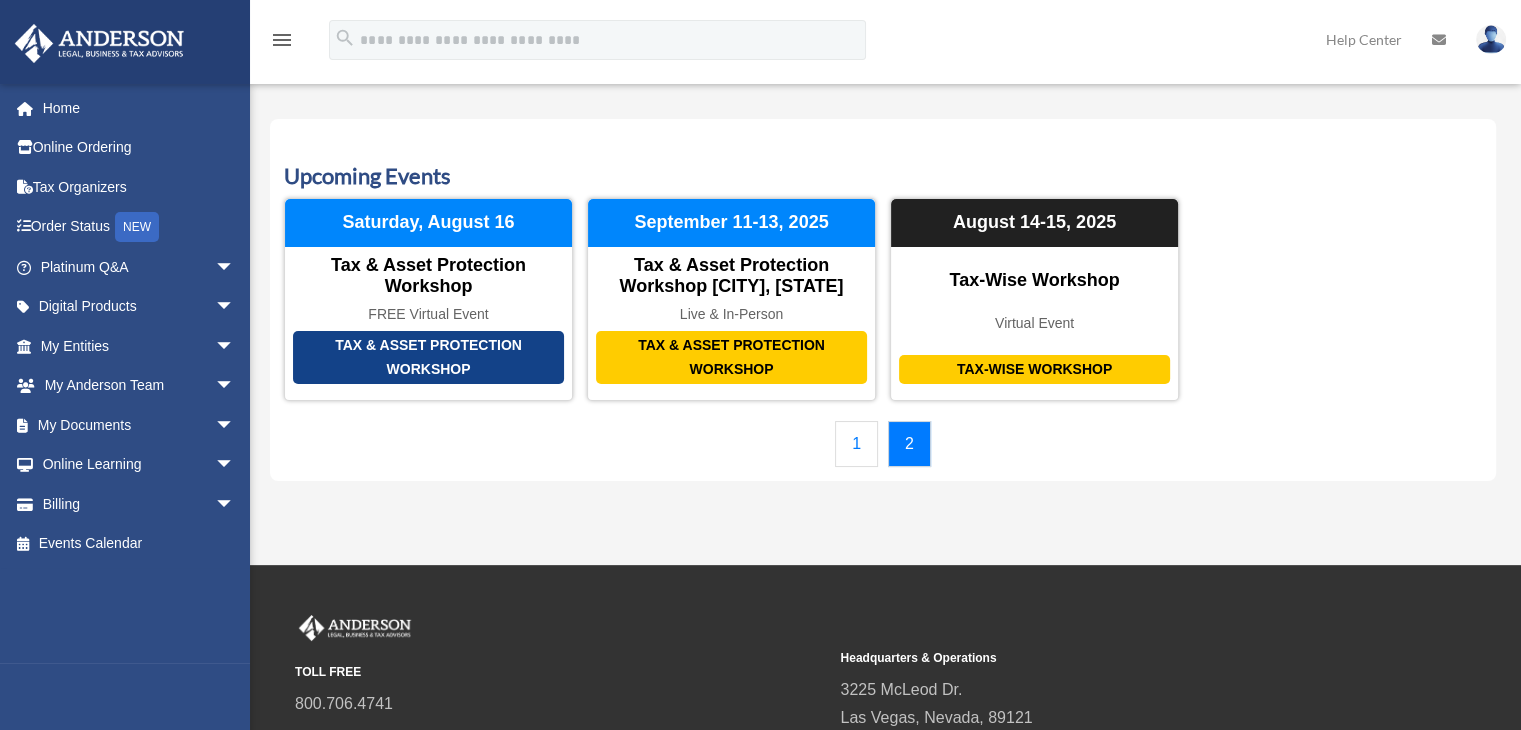click on "1" at bounding box center (856, 444) 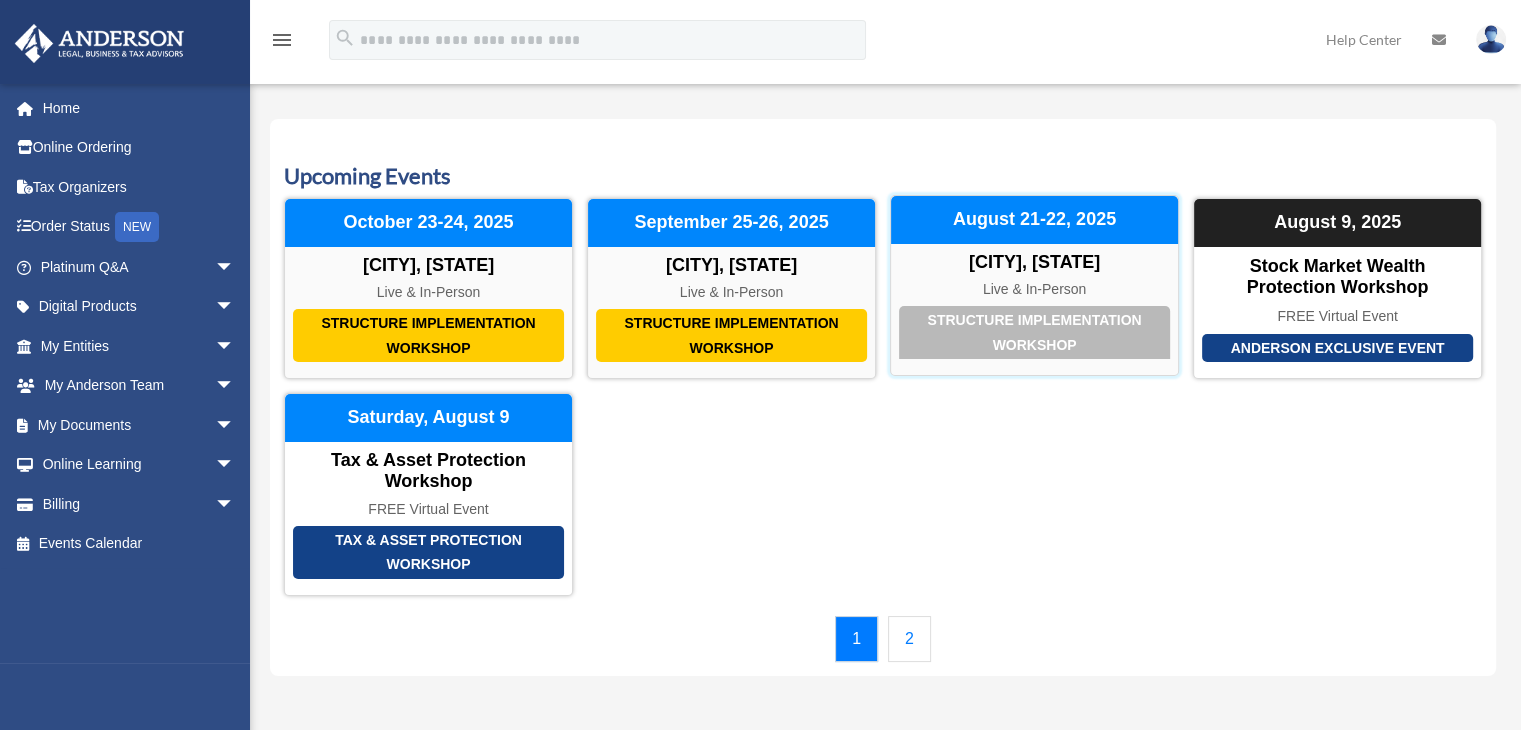 click on "[CITY], [STATE]" at bounding box center (1034, 263) 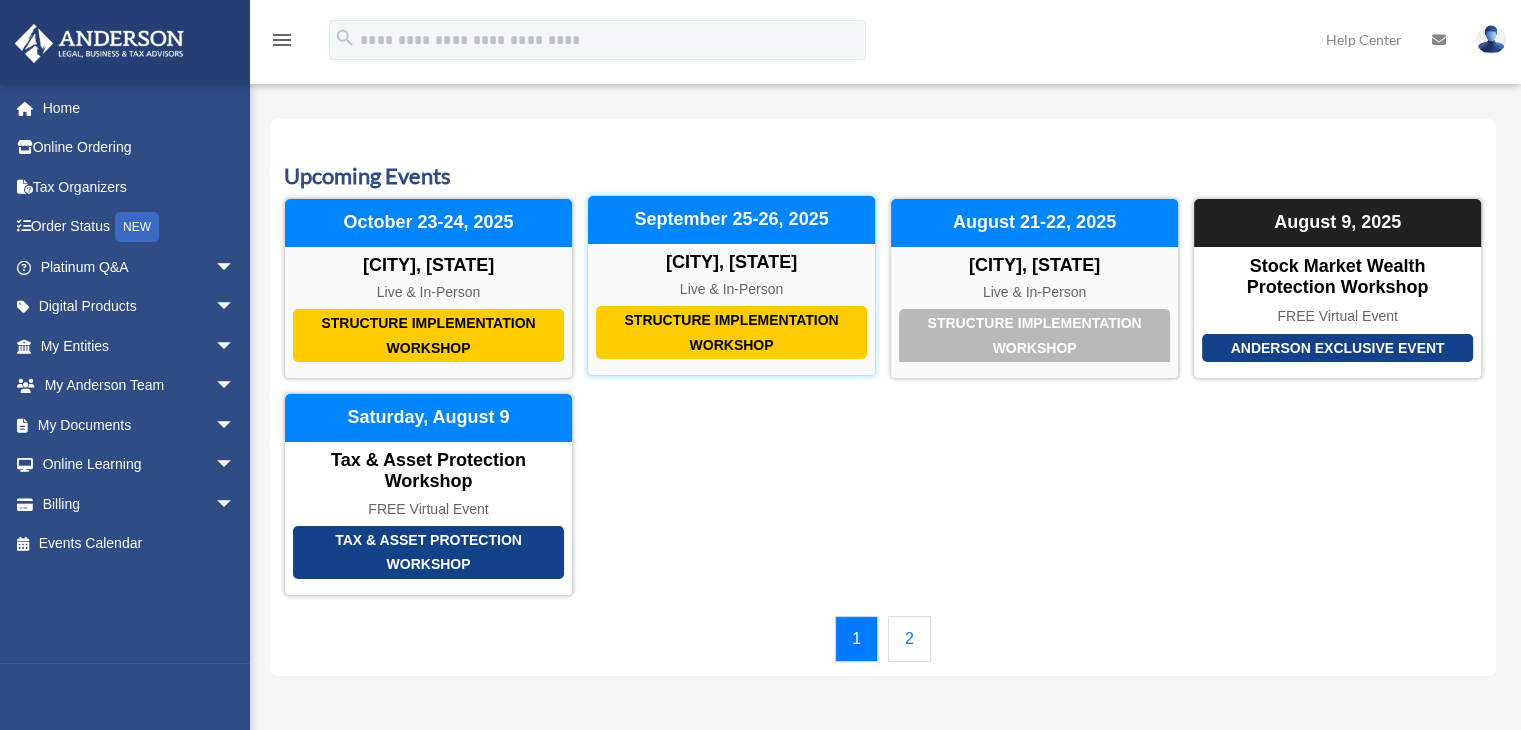 click on "Structure Implementation Workshop" at bounding box center (731, 332) 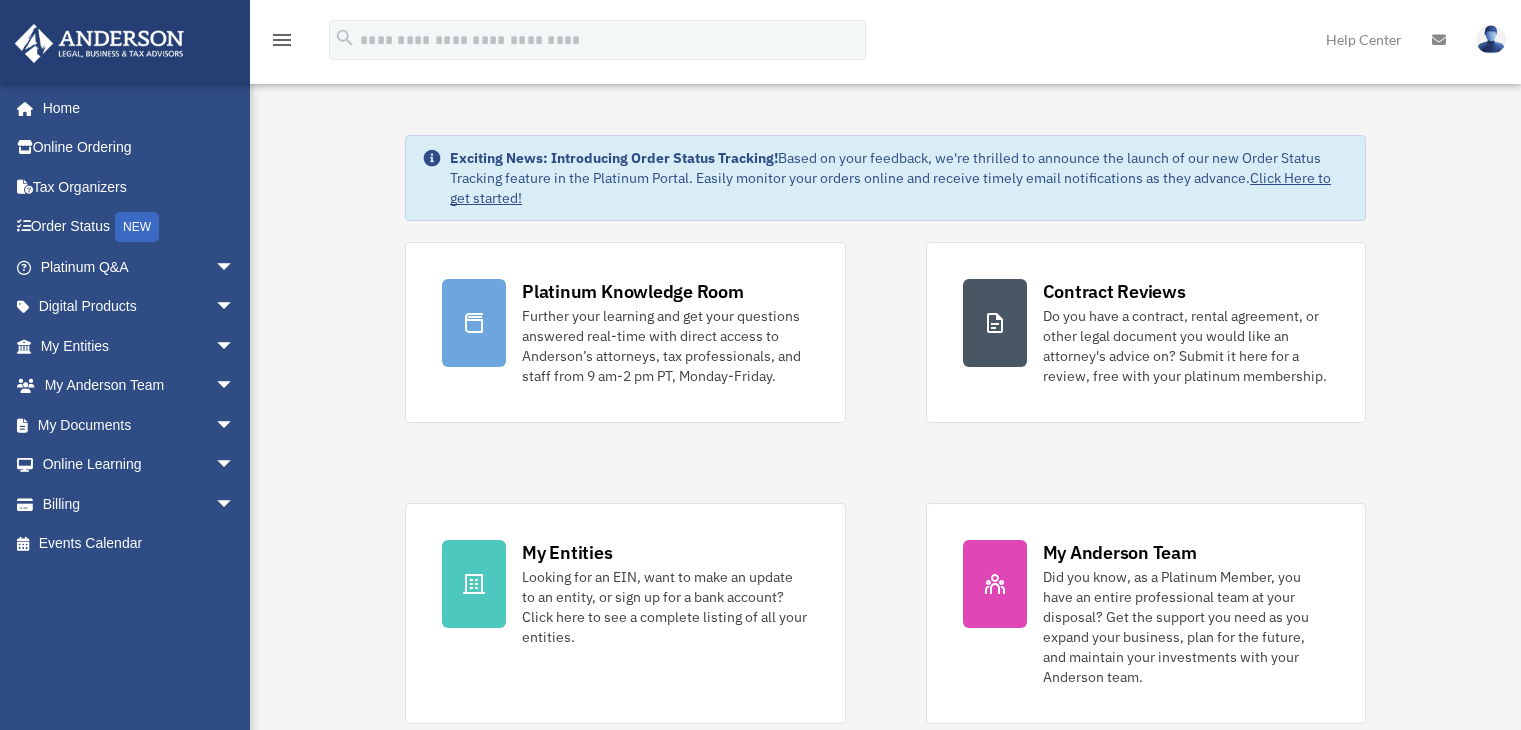 scroll, scrollTop: 0, scrollLeft: 0, axis: both 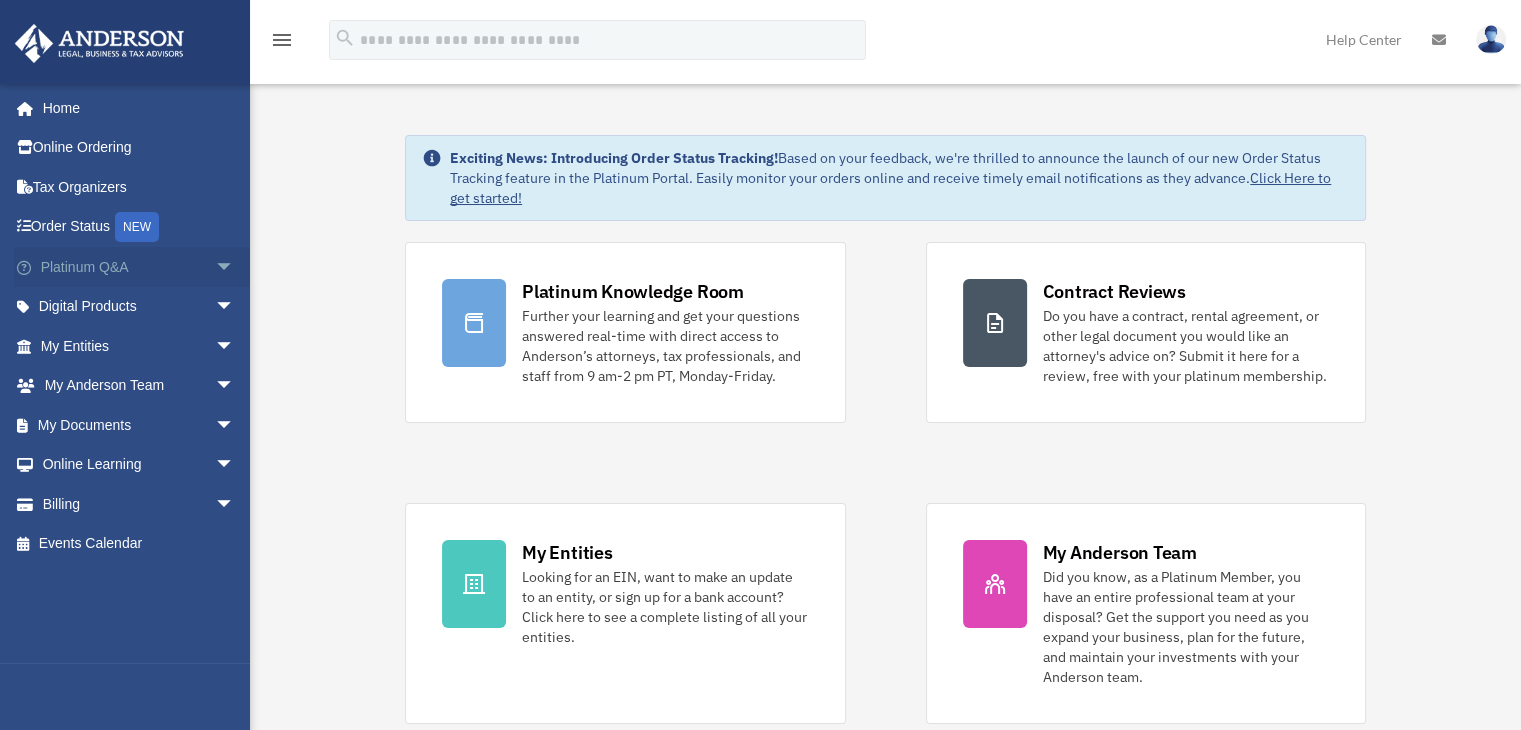 click on "arrow_drop_down" at bounding box center [235, 267] 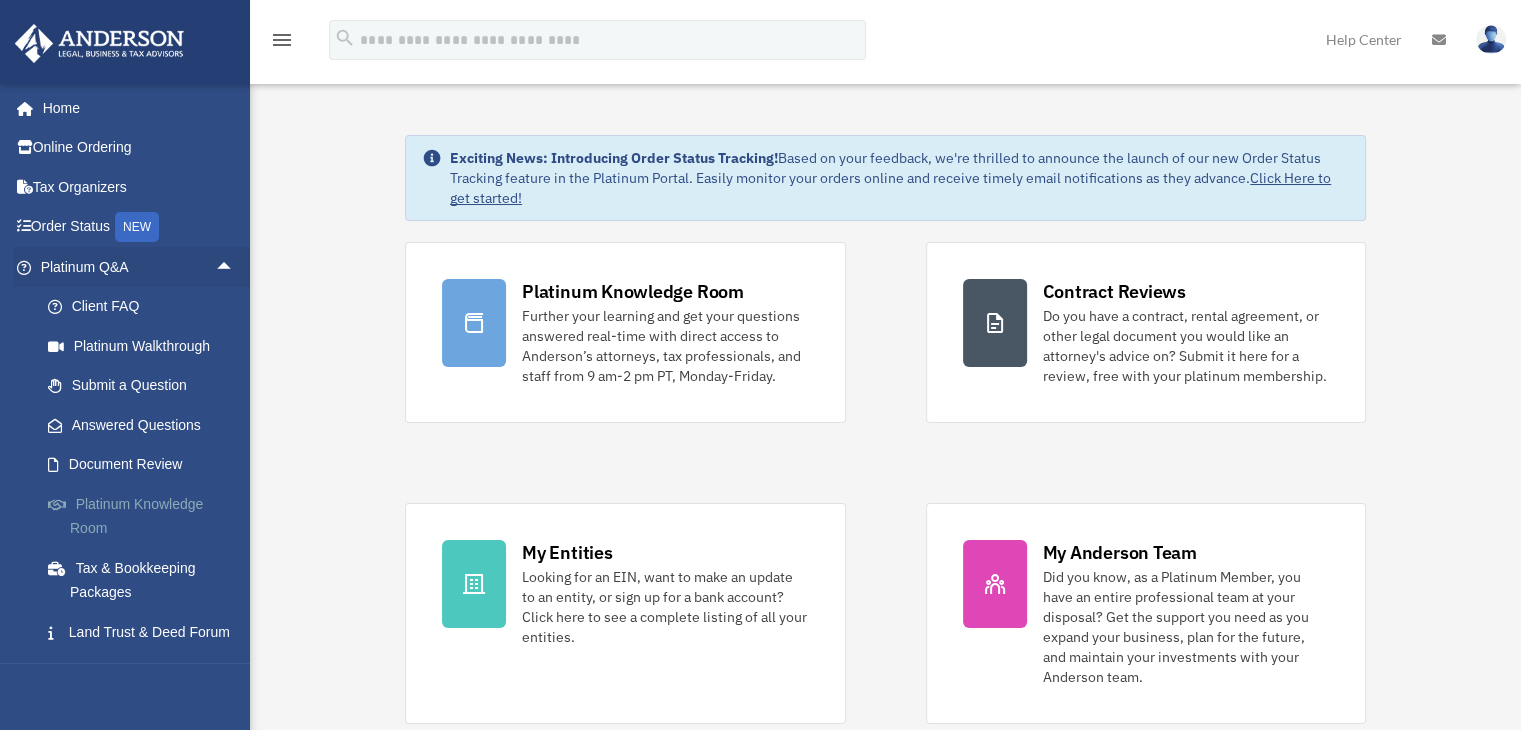 drag, startPoint x: 196, startPoint y: 511, endPoint x: 422, endPoint y: 350, distance: 277.48334 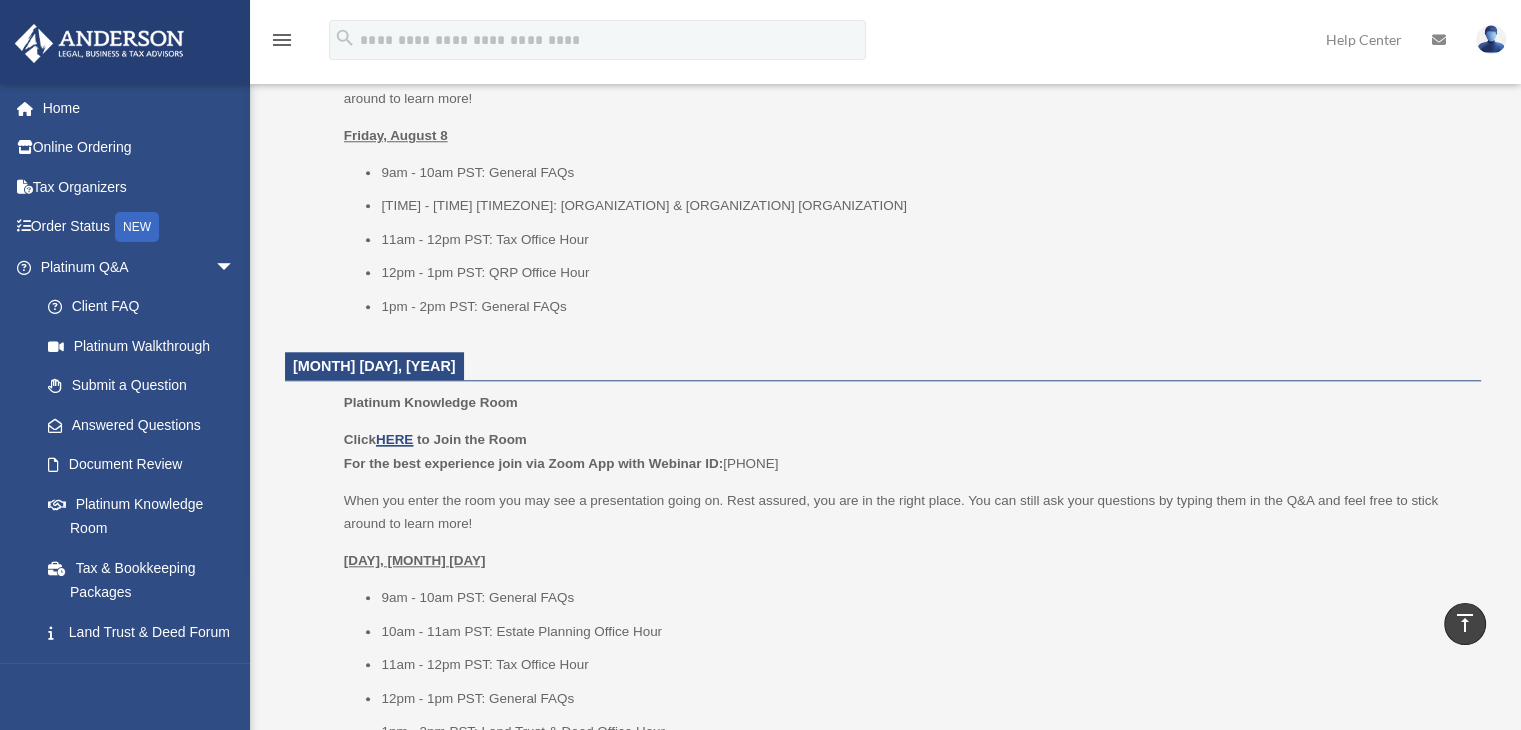 scroll, scrollTop: 1600, scrollLeft: 0, axis: vertical 